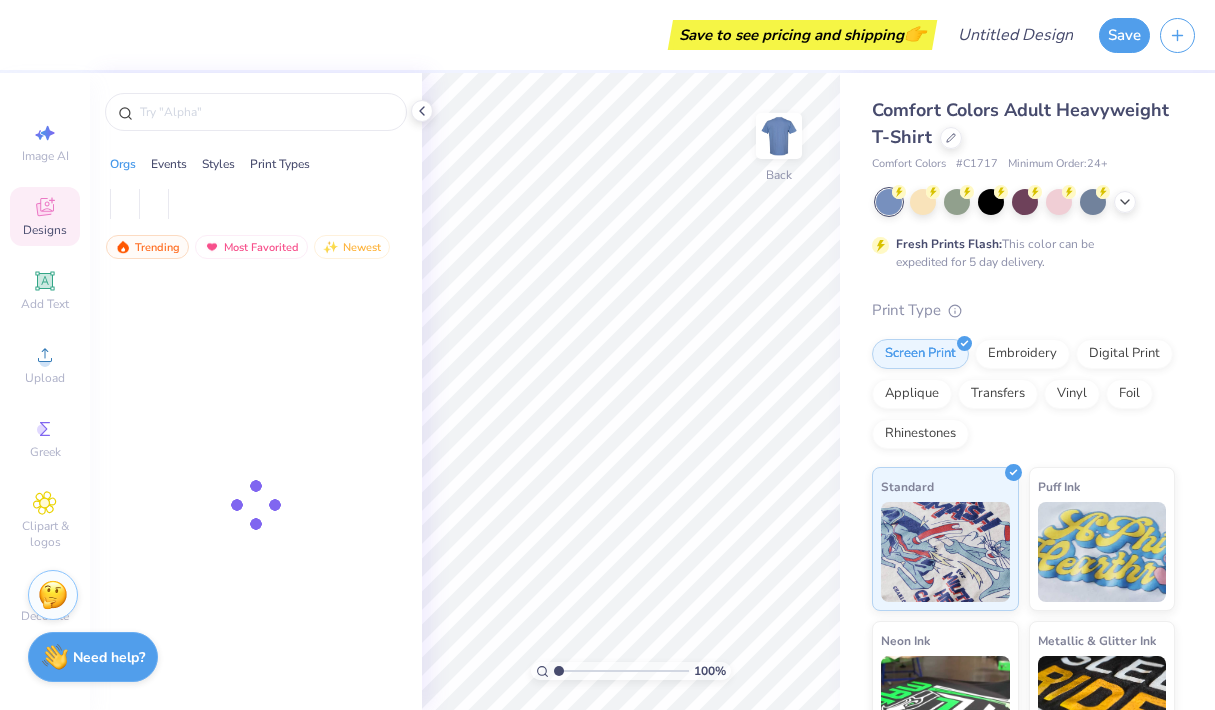 scroll, scrollTop: 0, scrollLeft: 0, axis: both 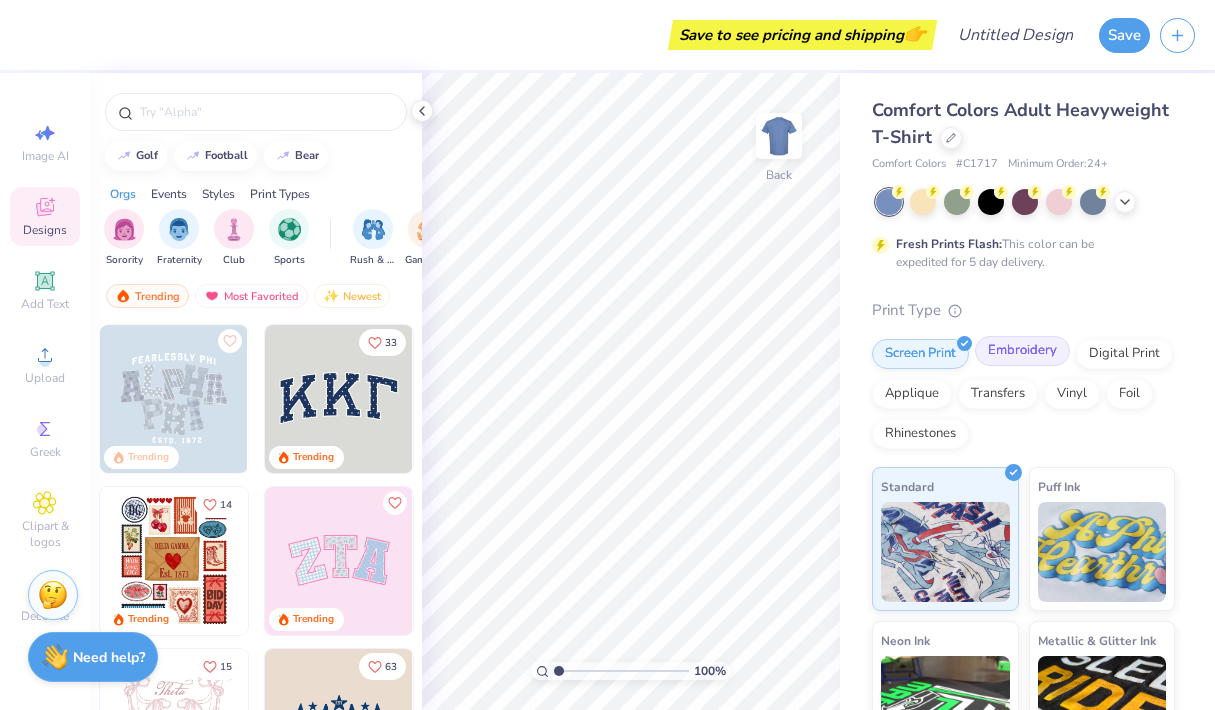 click on "Embroidery" at bounding box center (1022, 351) 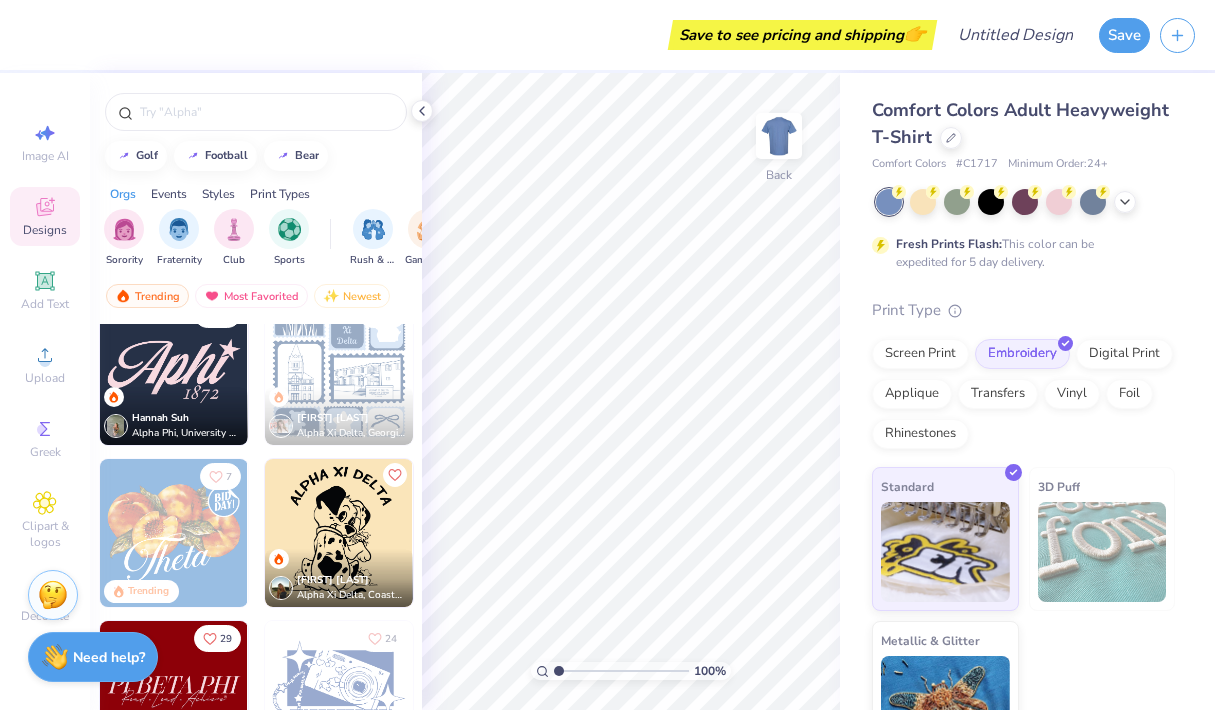 scroll, scrollTop: 1972, scrollLeft: 0, axis: vertical 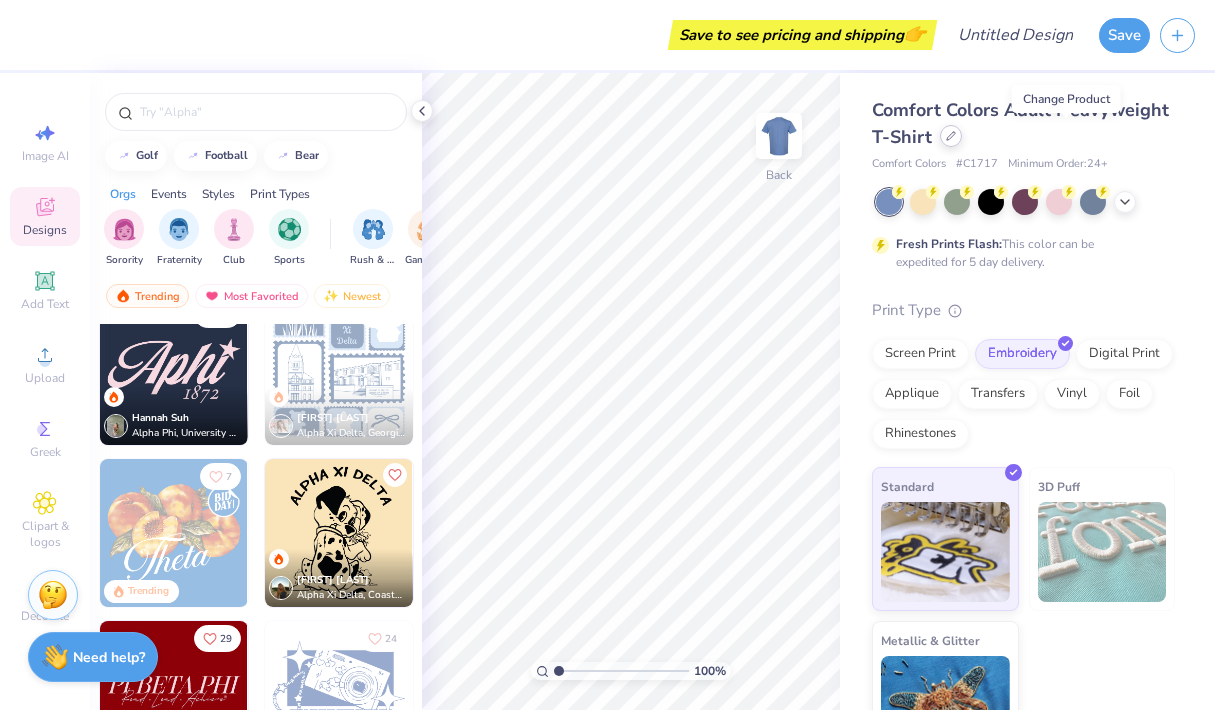 click at bounding box center (951, 136) 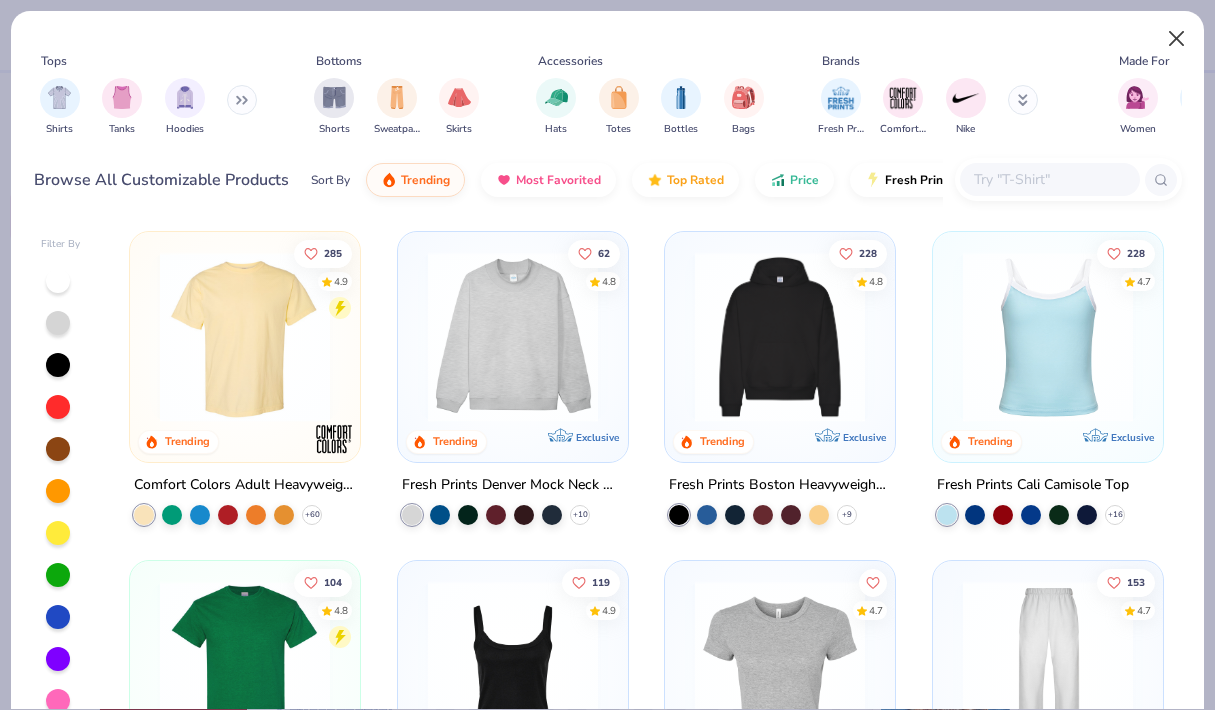 click at bounding box center [1177, 39] 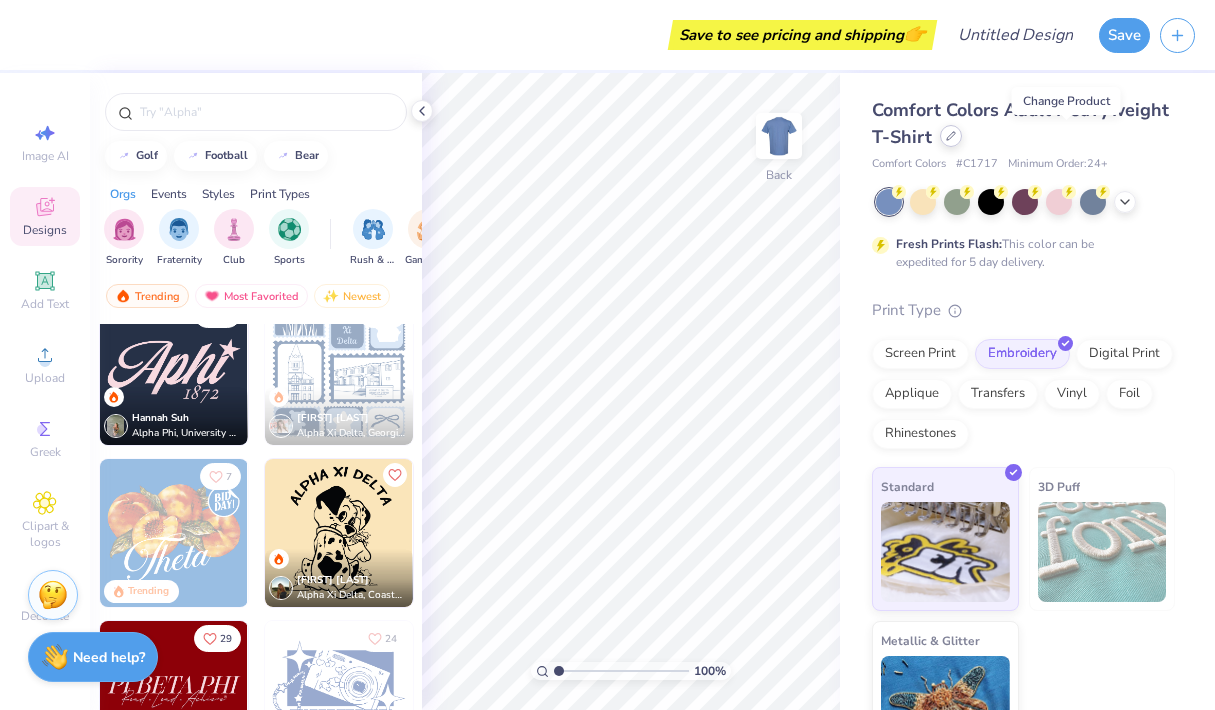 click 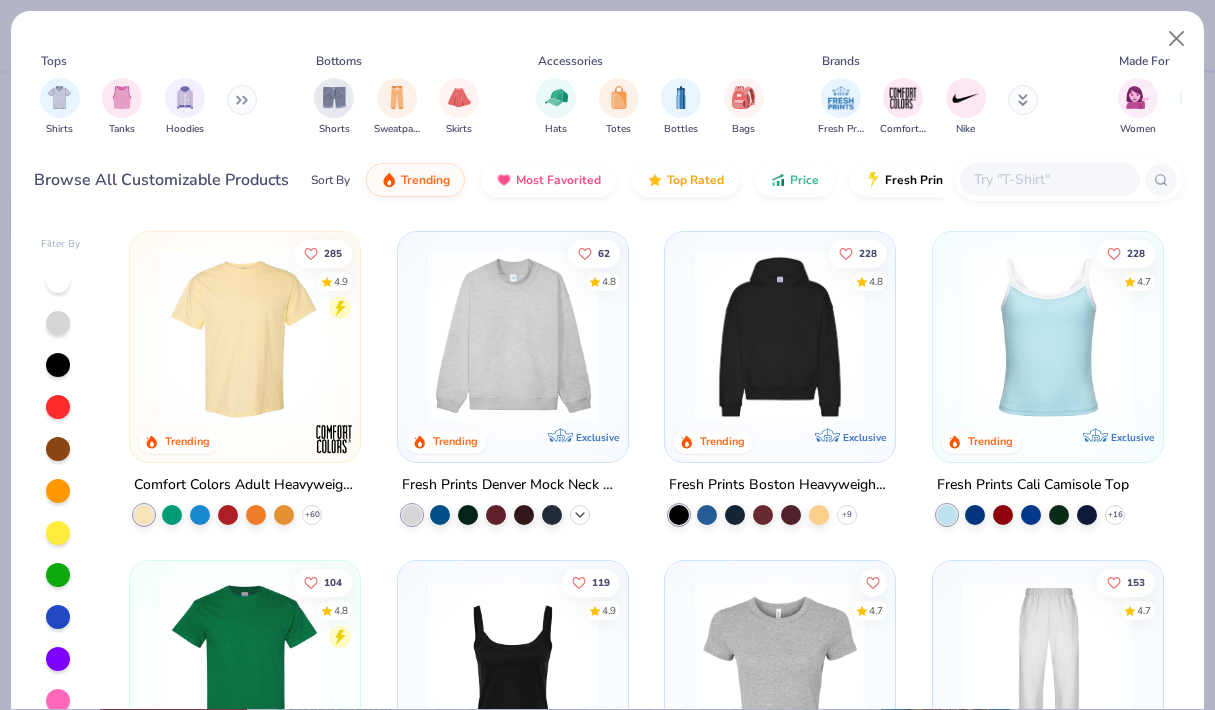 click 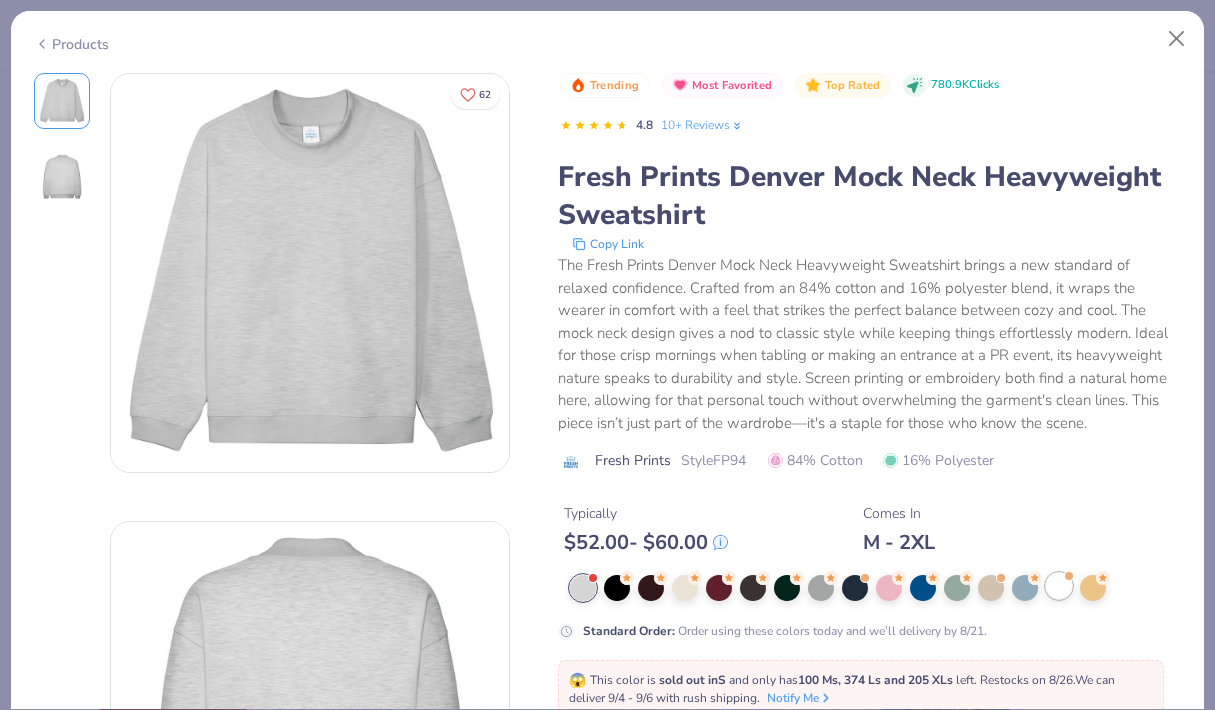 click at bounding box center [1059, 586] 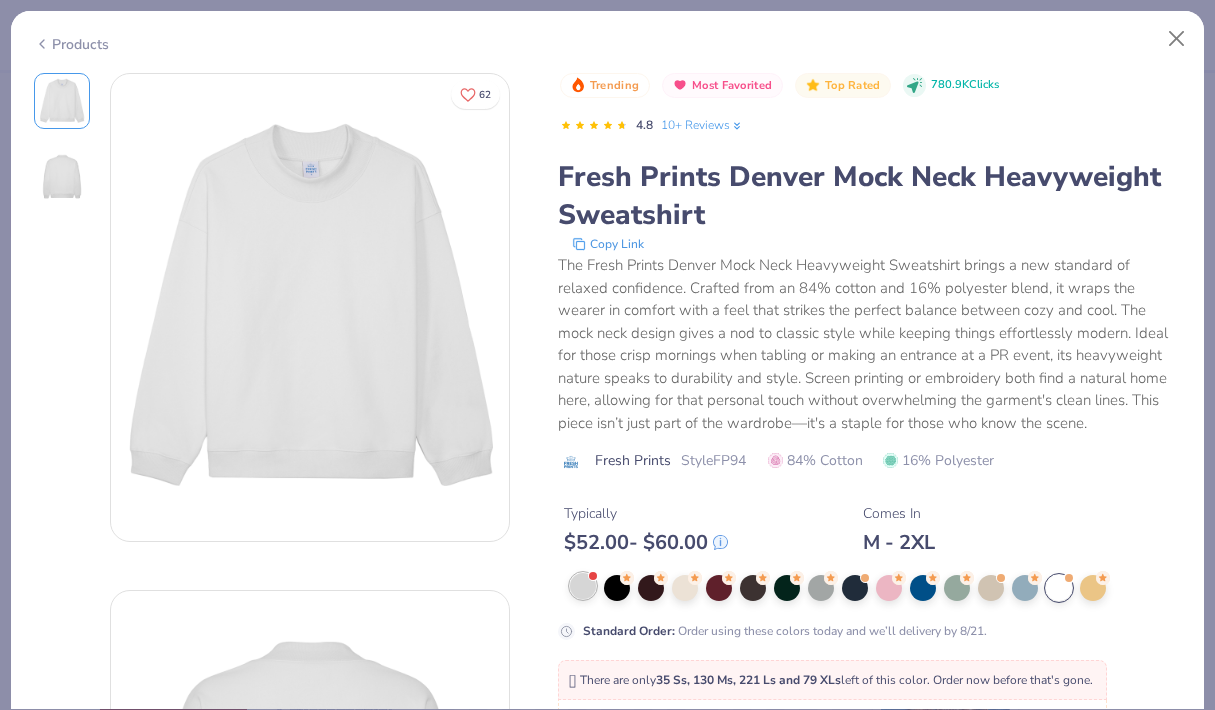 click at bounding box center [583, 586] 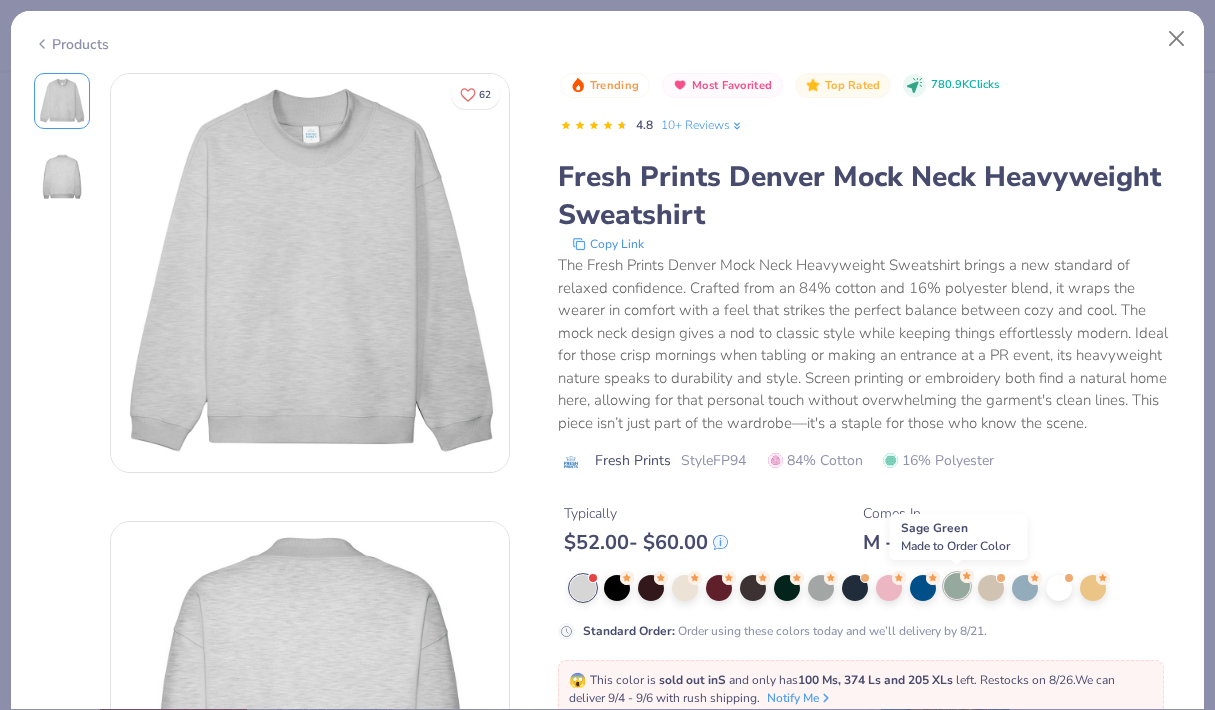 click at bounding box center [957, 586] 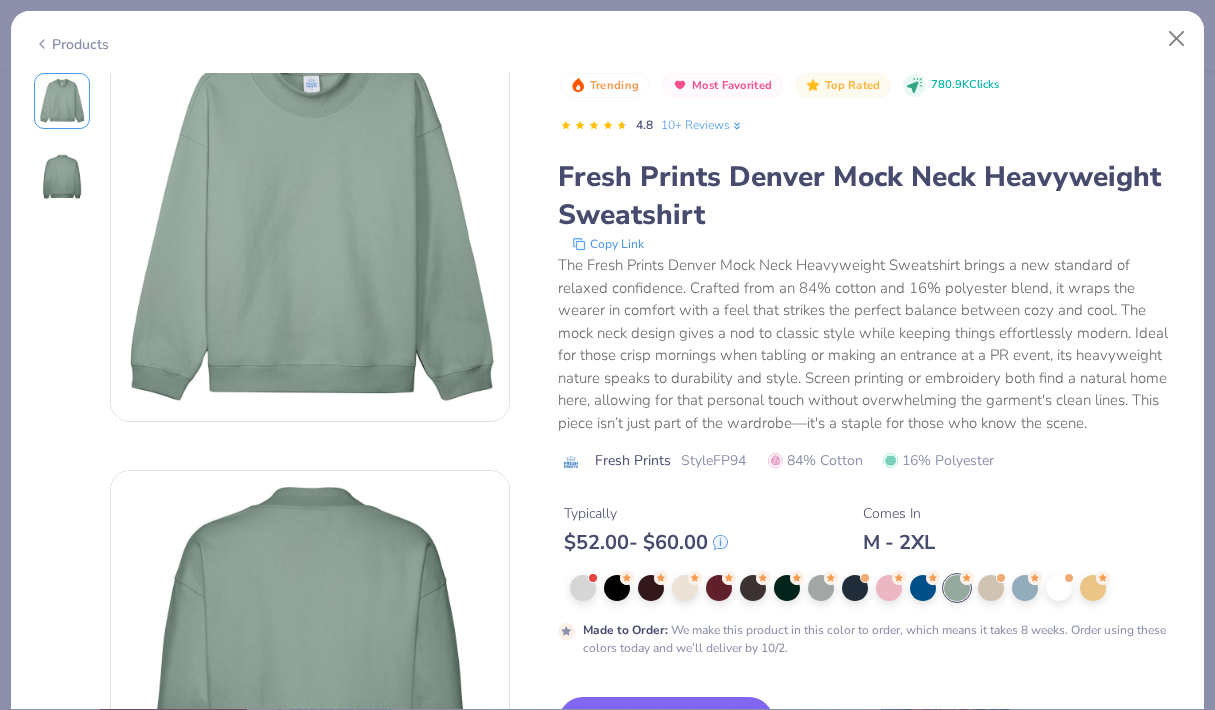 scroll, scrollTop: 136, scrollLeft: 0, axis: vertical 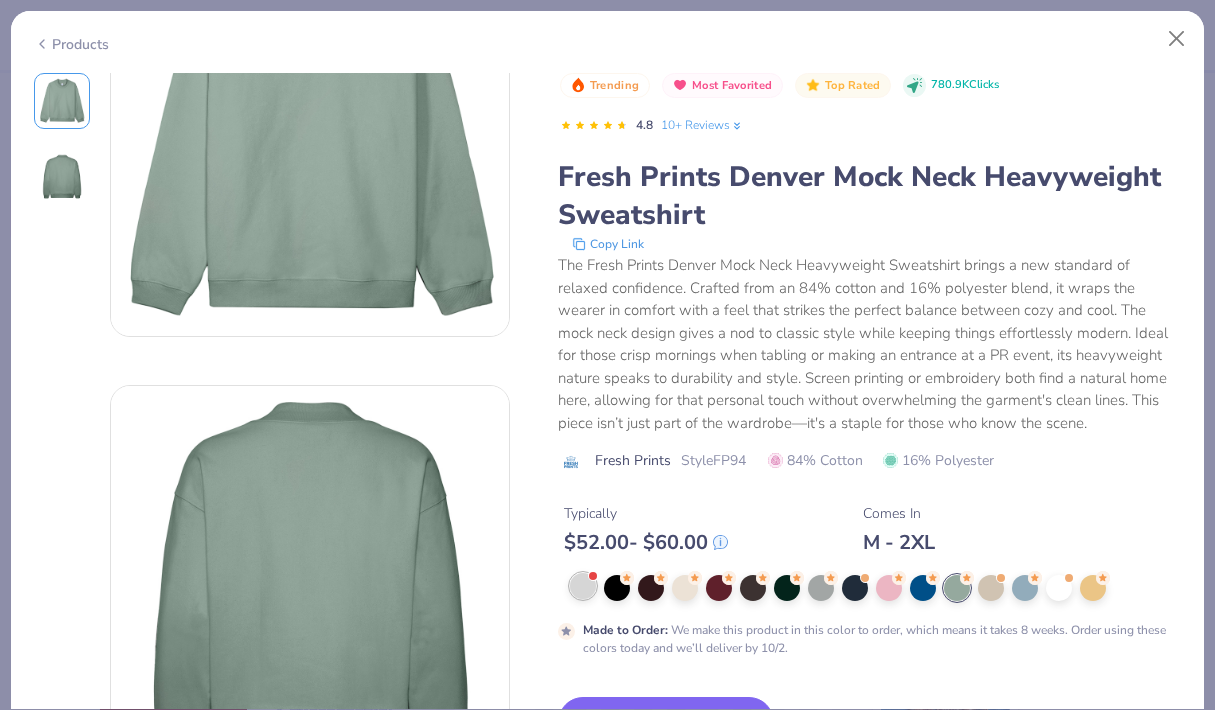 click at bounding box center [583, 586] 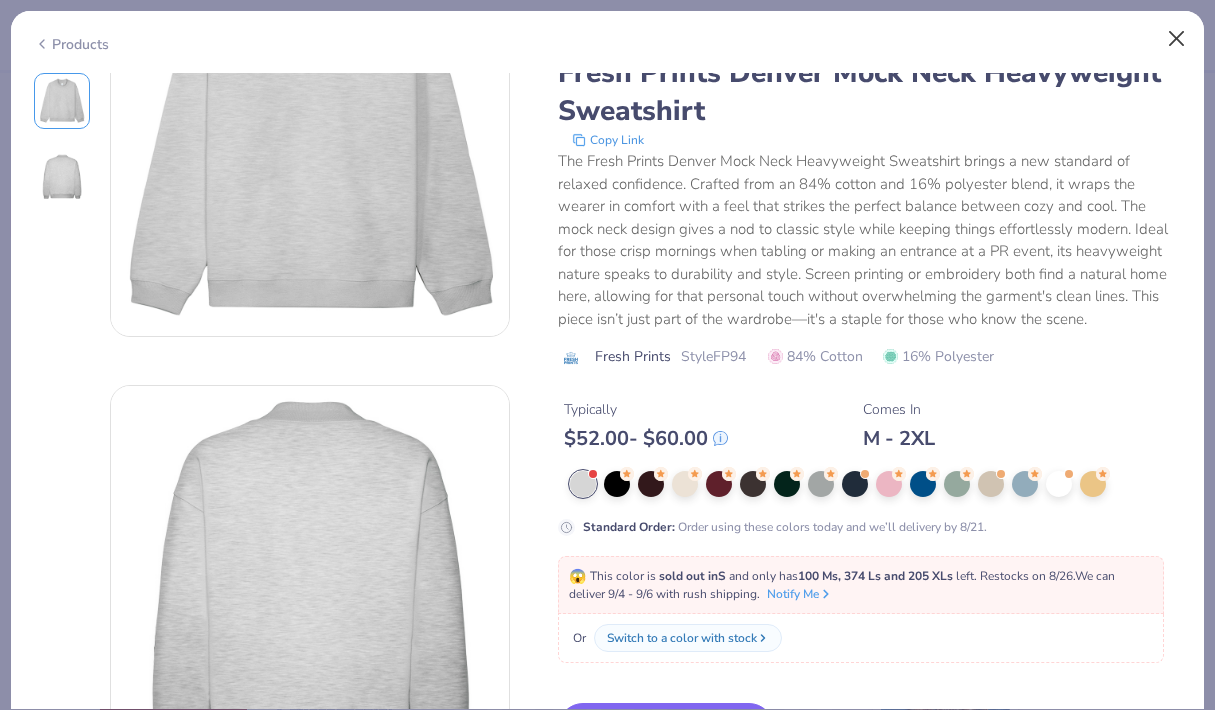 click at bounding box center [1177, 39] 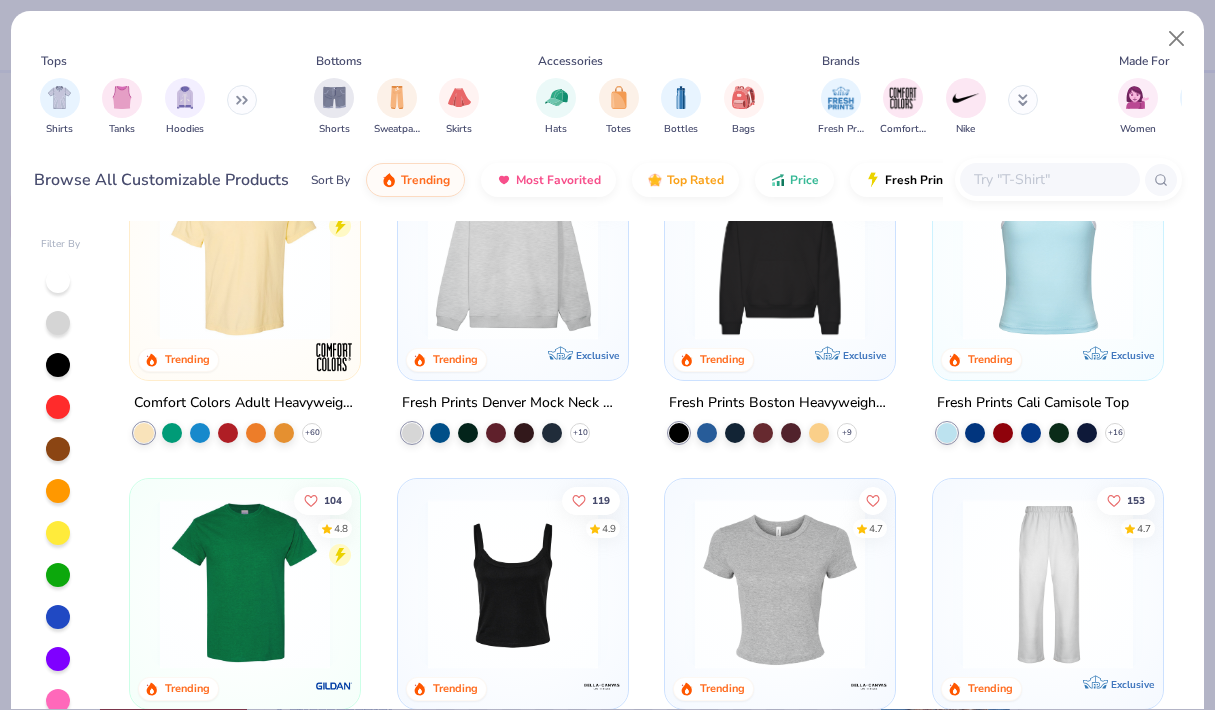 scroll, scrollTop: 141, scrollLeft: 0, axis: vertical 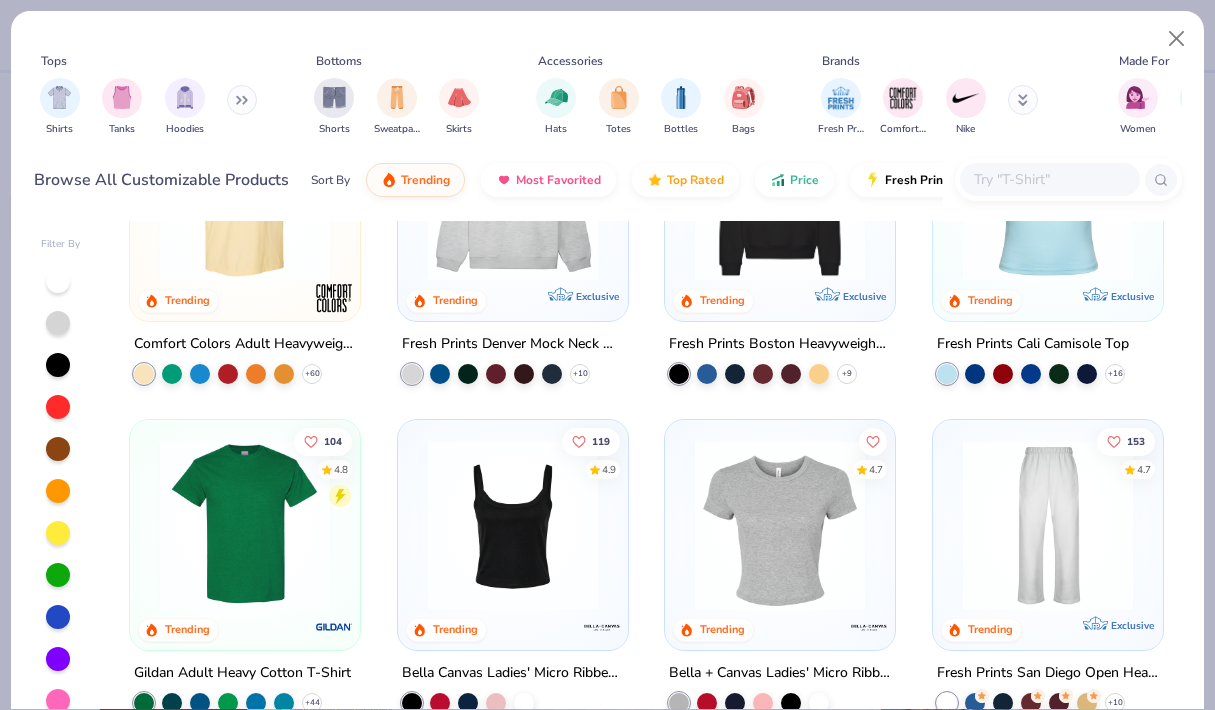 click at bounding box center (242, 100) 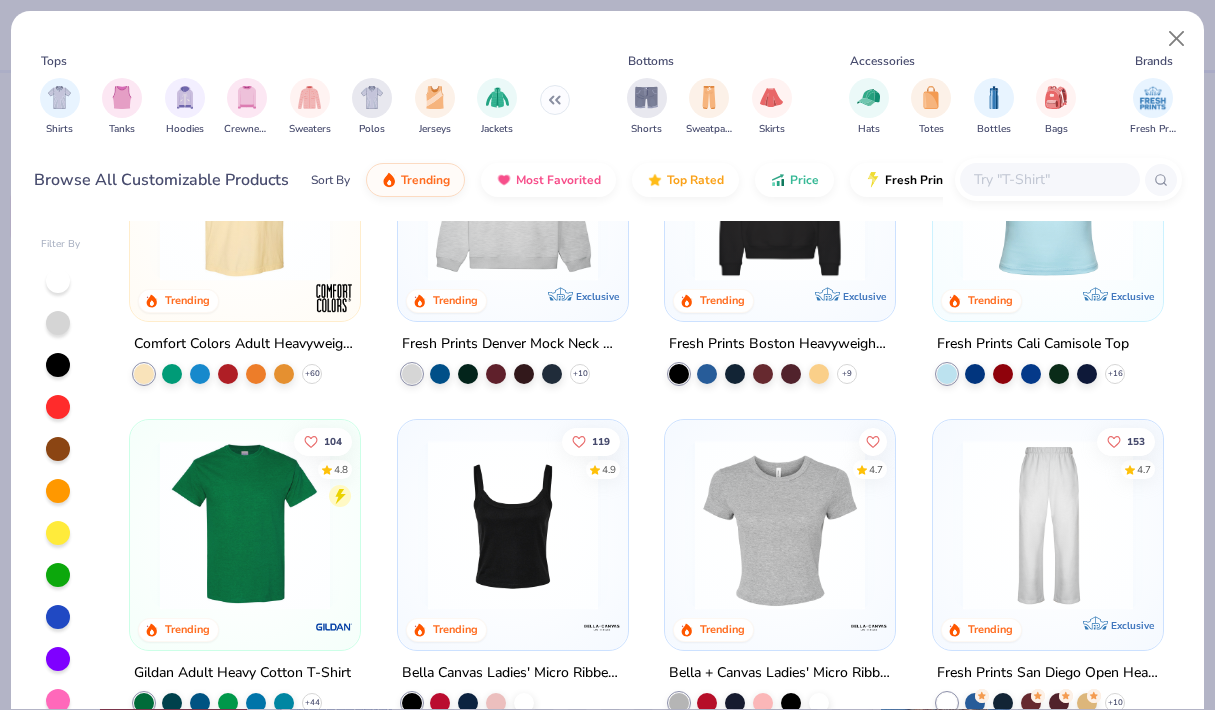 click at bounding box center [247, 97] 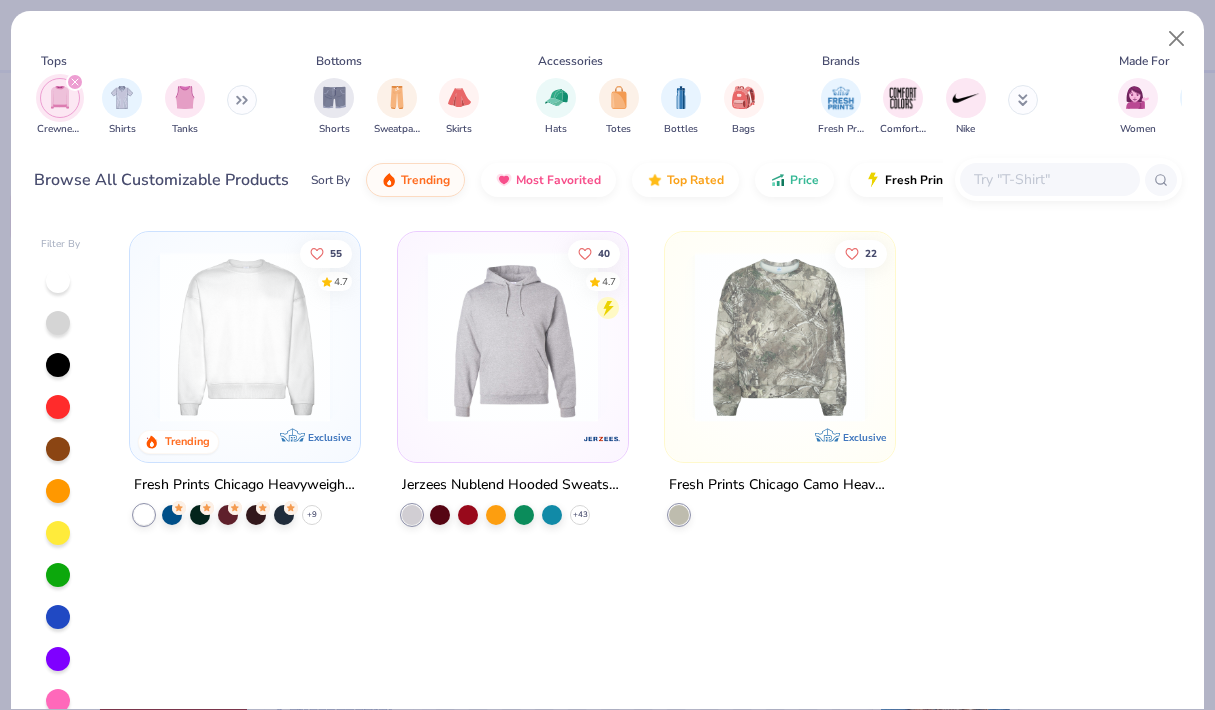 click at bounding box center [245, 337] 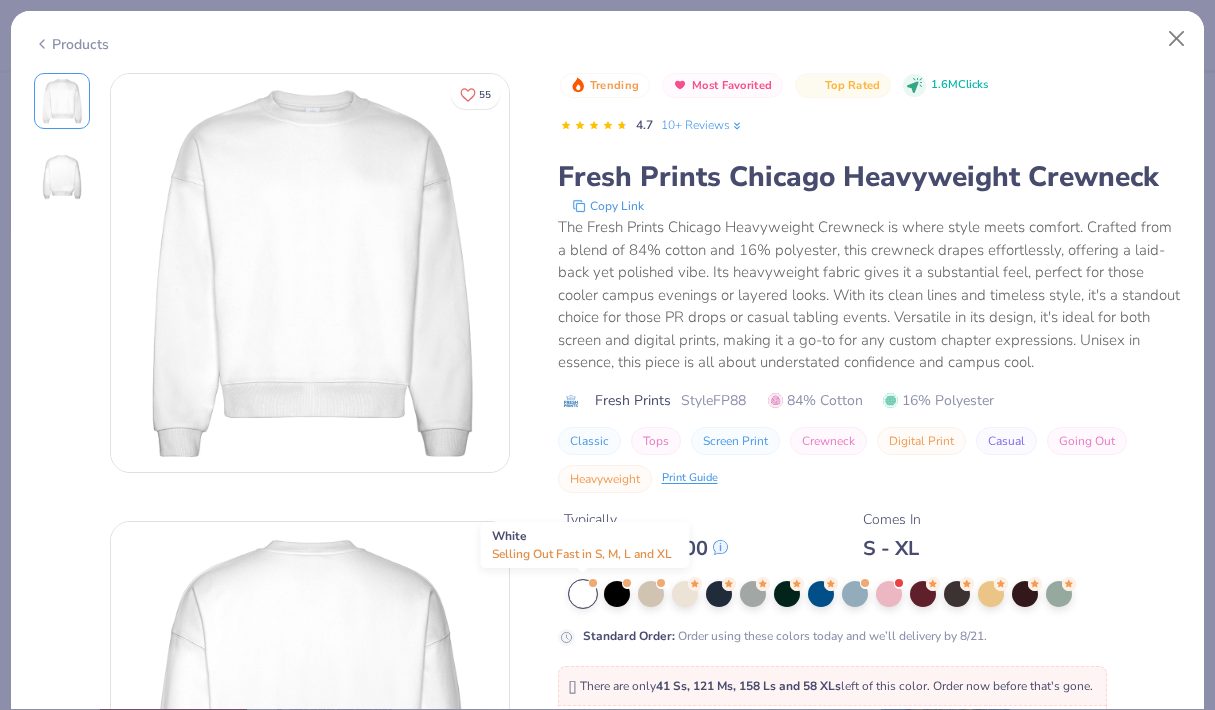 click at bounding box center [583, 594] 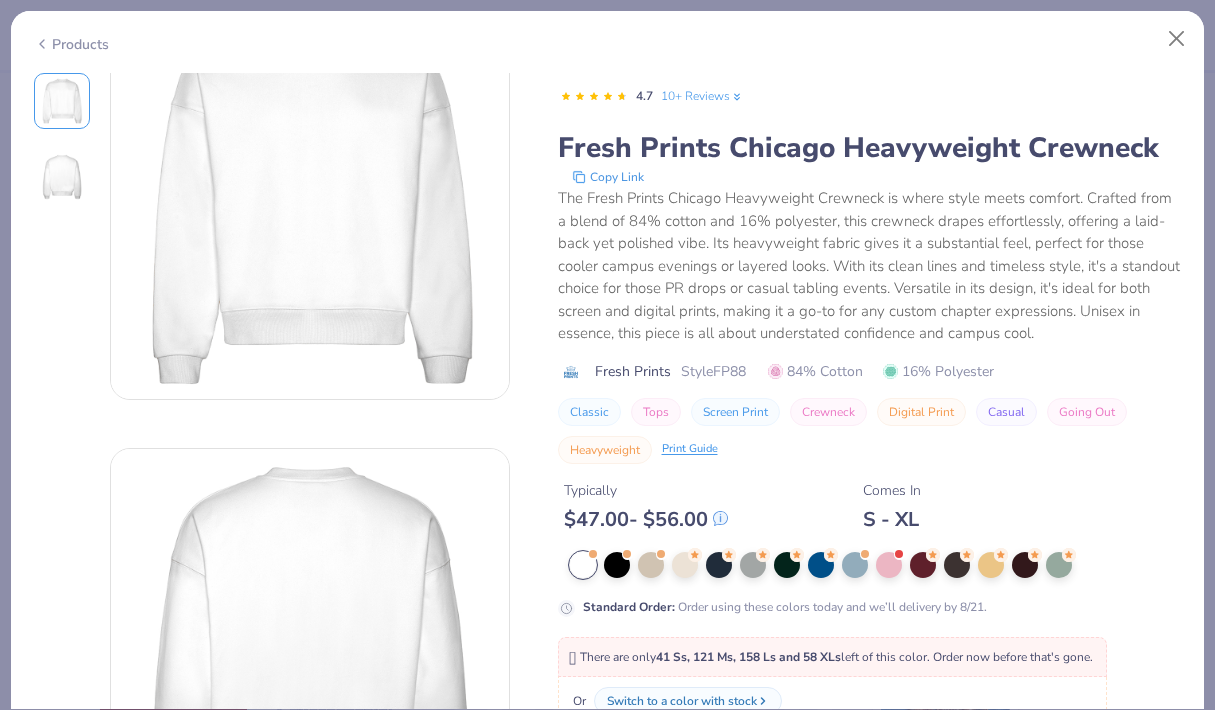 scroll, scrollTop: 110, scrollLeft: 0, axis: vertical 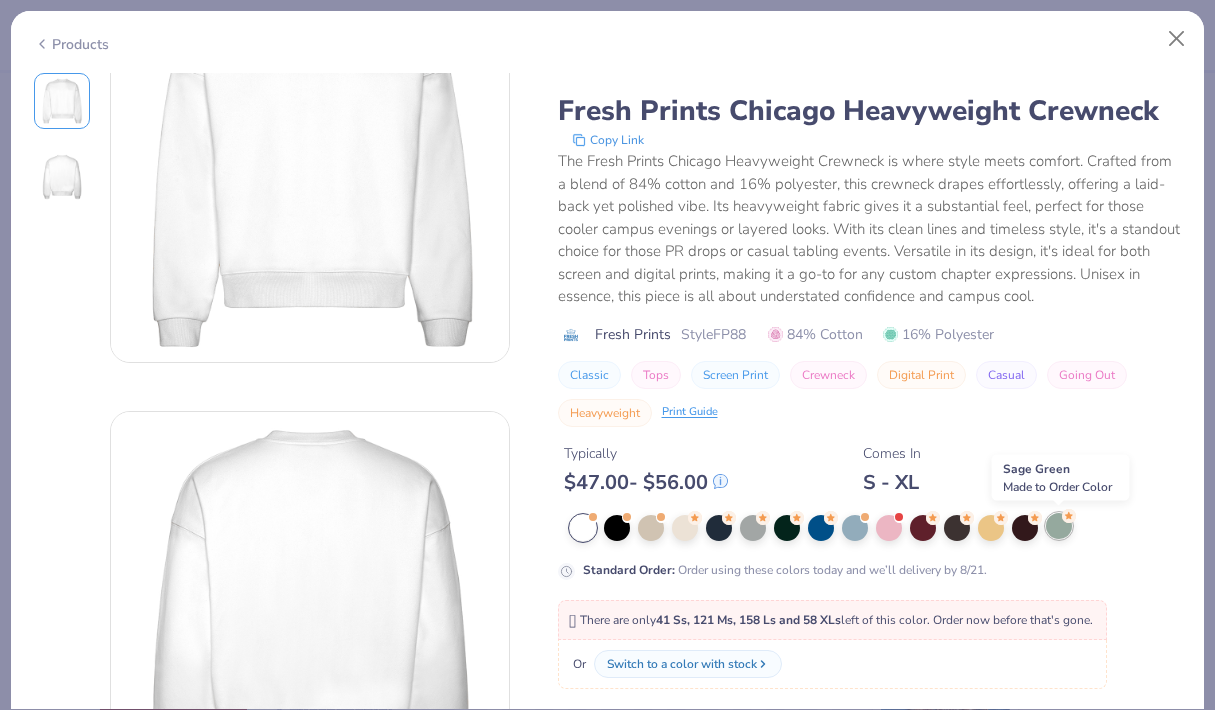 click at bounding box center (1059, 526) 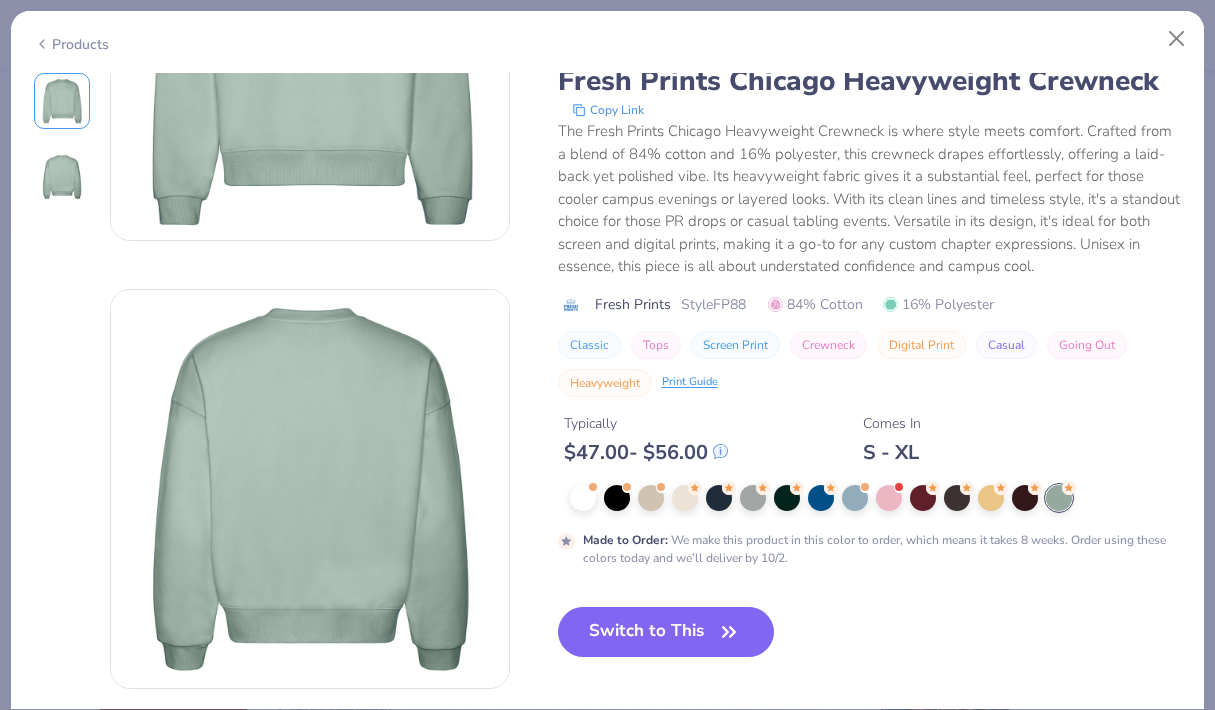 scroll, scrollTop: 313, scrollLeft: 0, axis: vertical 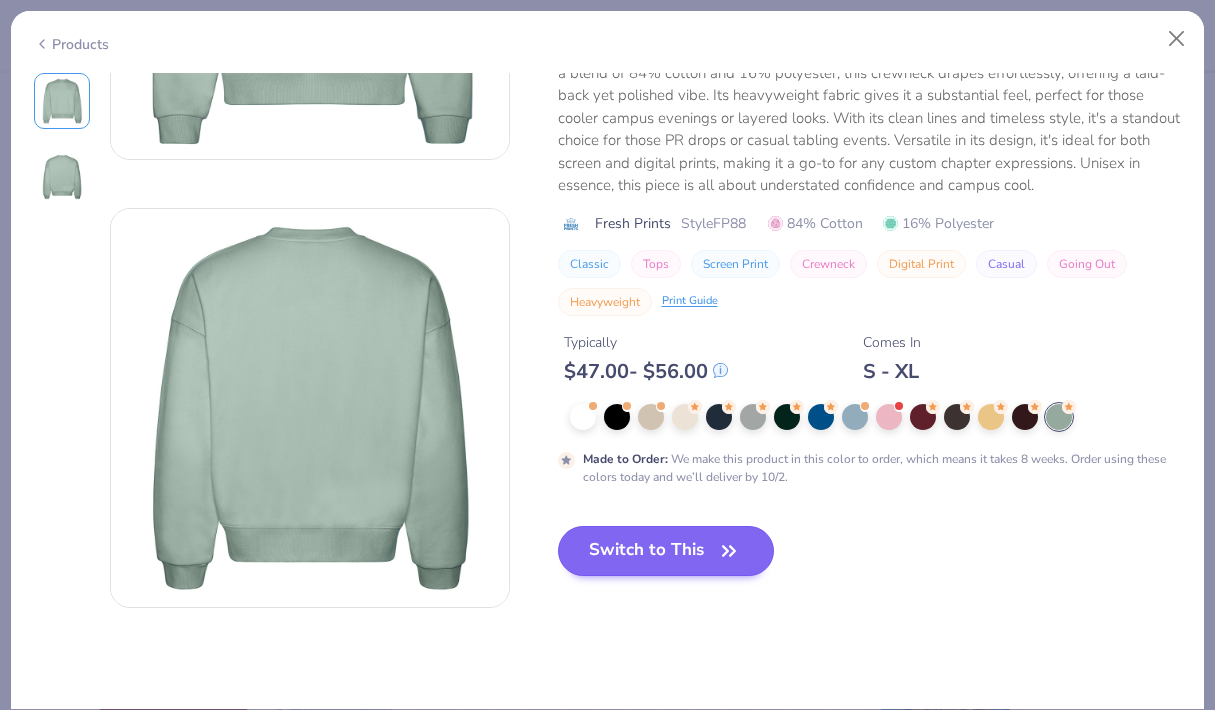 click 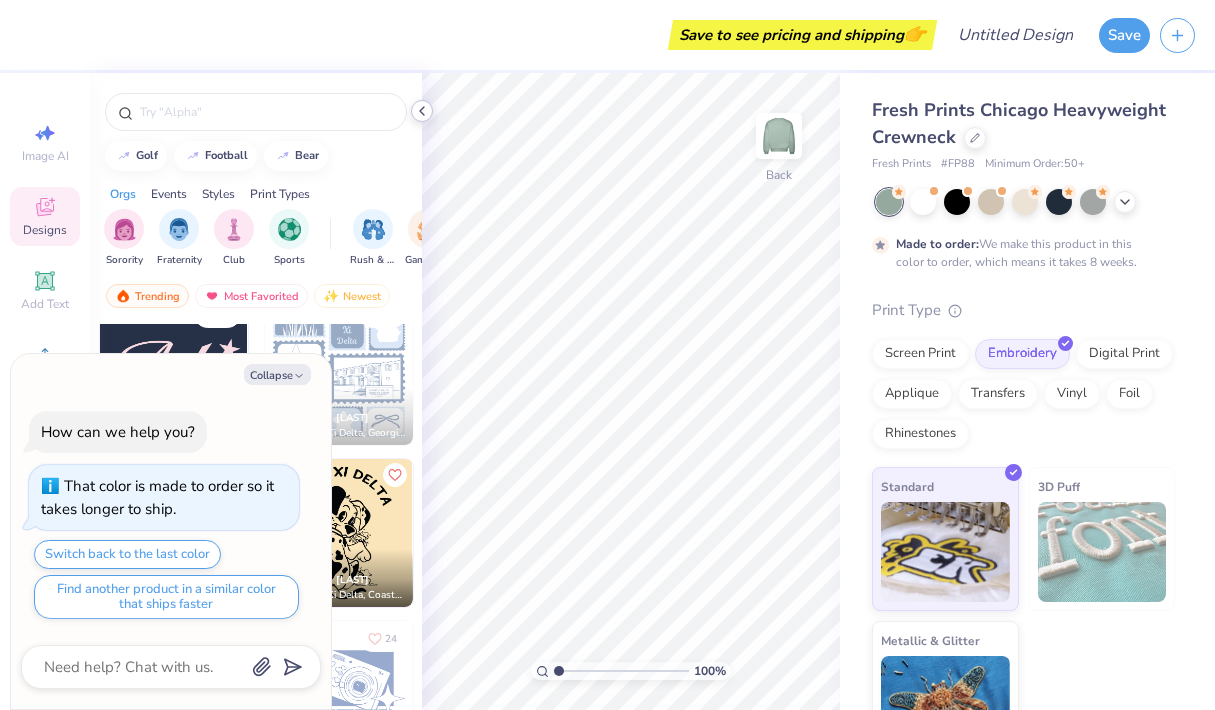 click 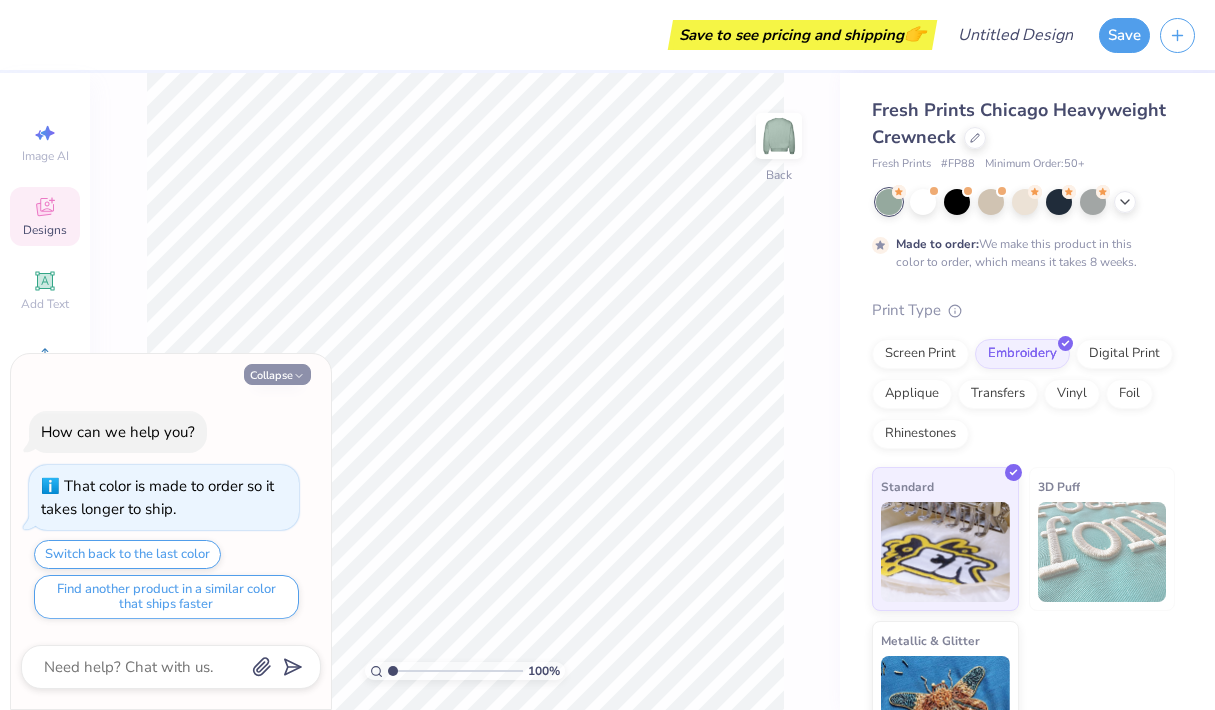click on "Collapse" at bounding box center [277, 374] 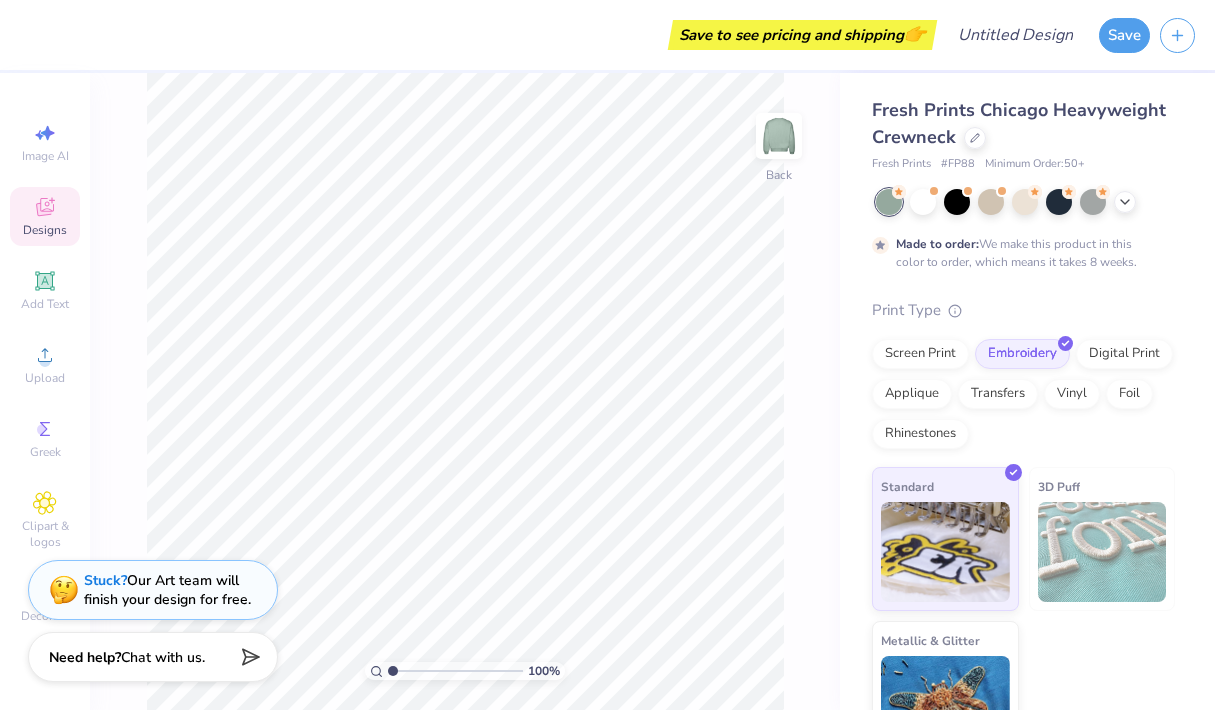 type on "x" 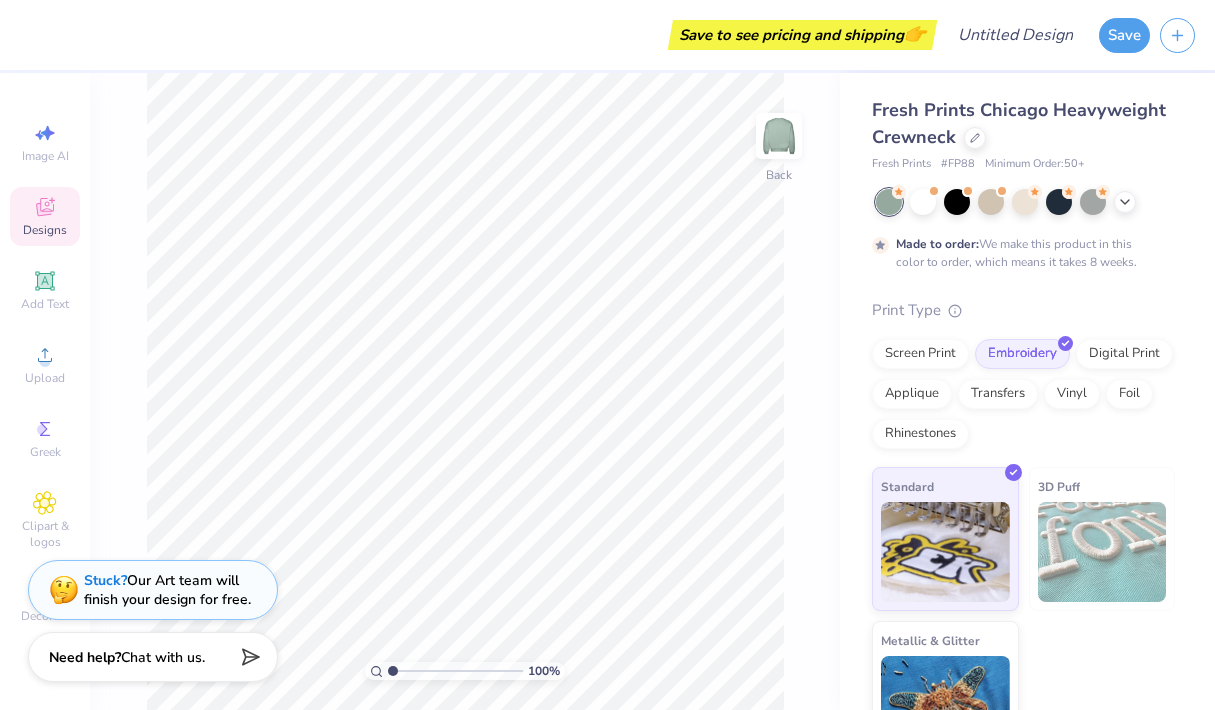 click on "100  % Back" at bounding box center (465, 391) 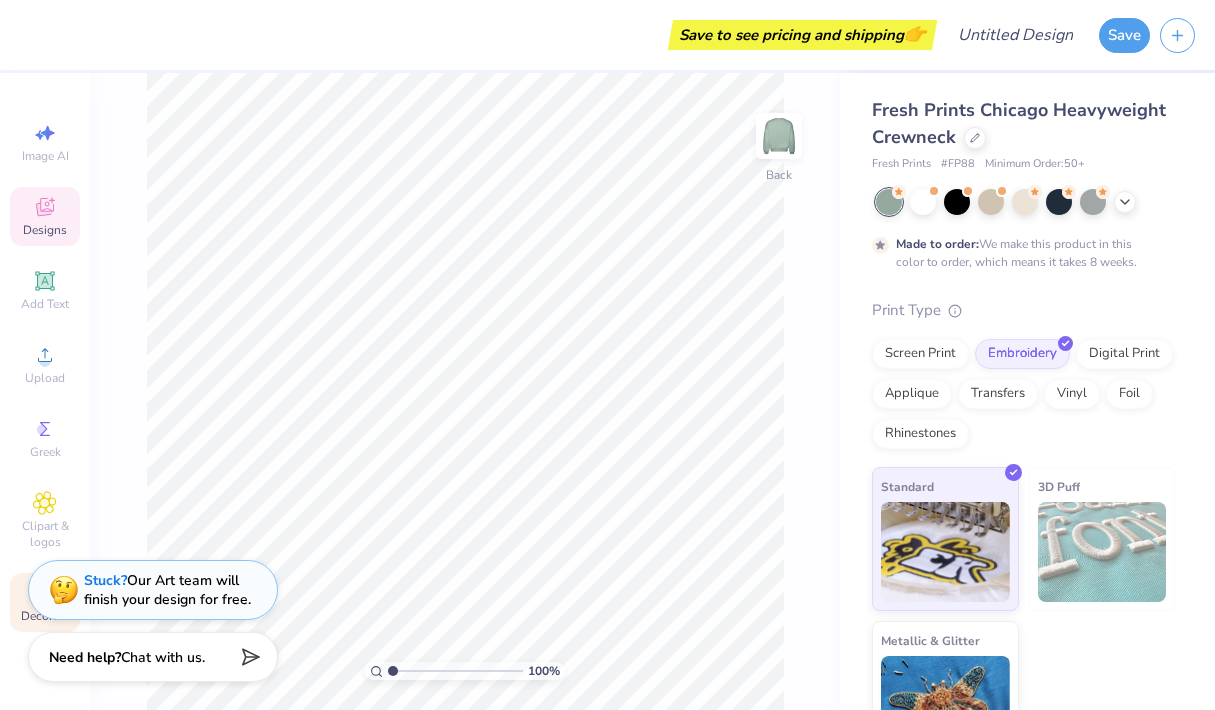 click on "Decorate" at bounding box center [45, 602] 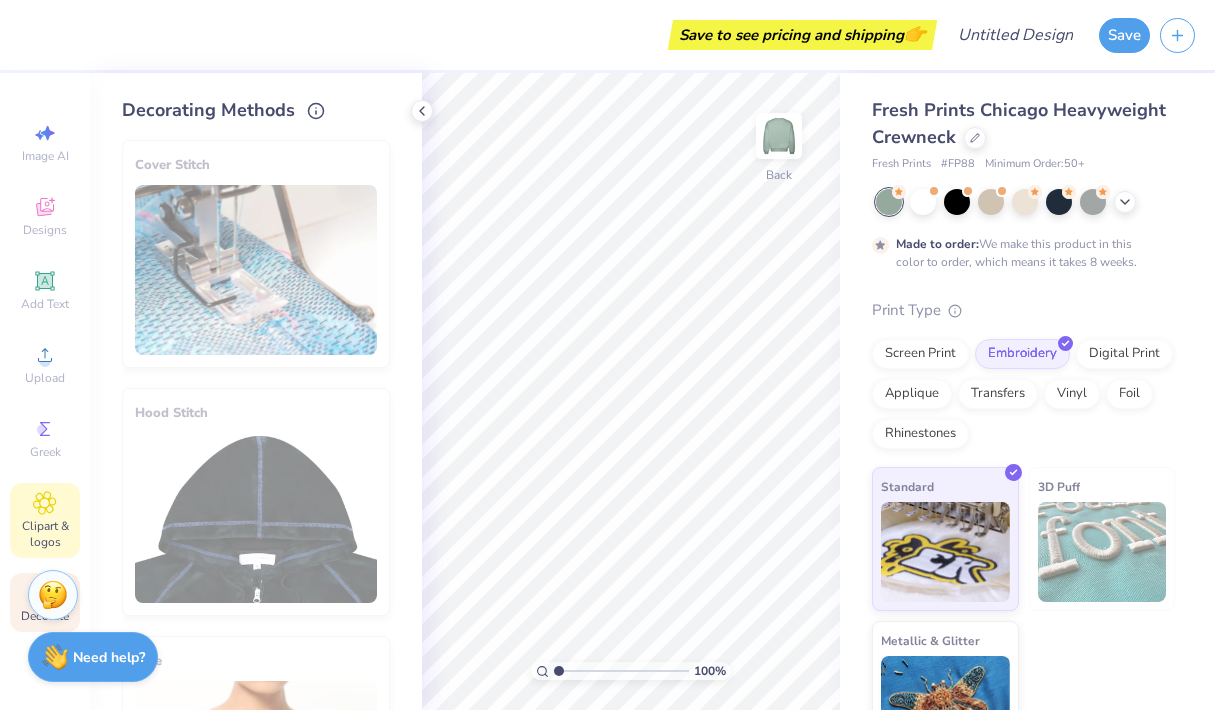 click 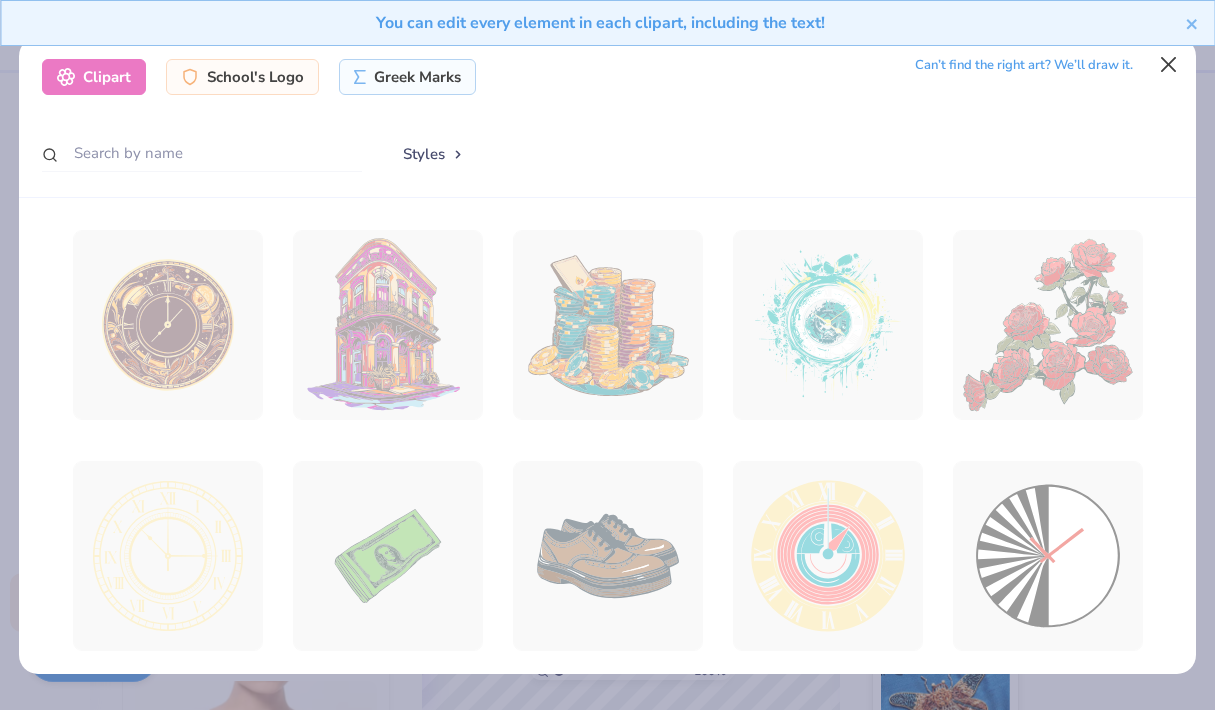 click at bounding box center [1169, 64] 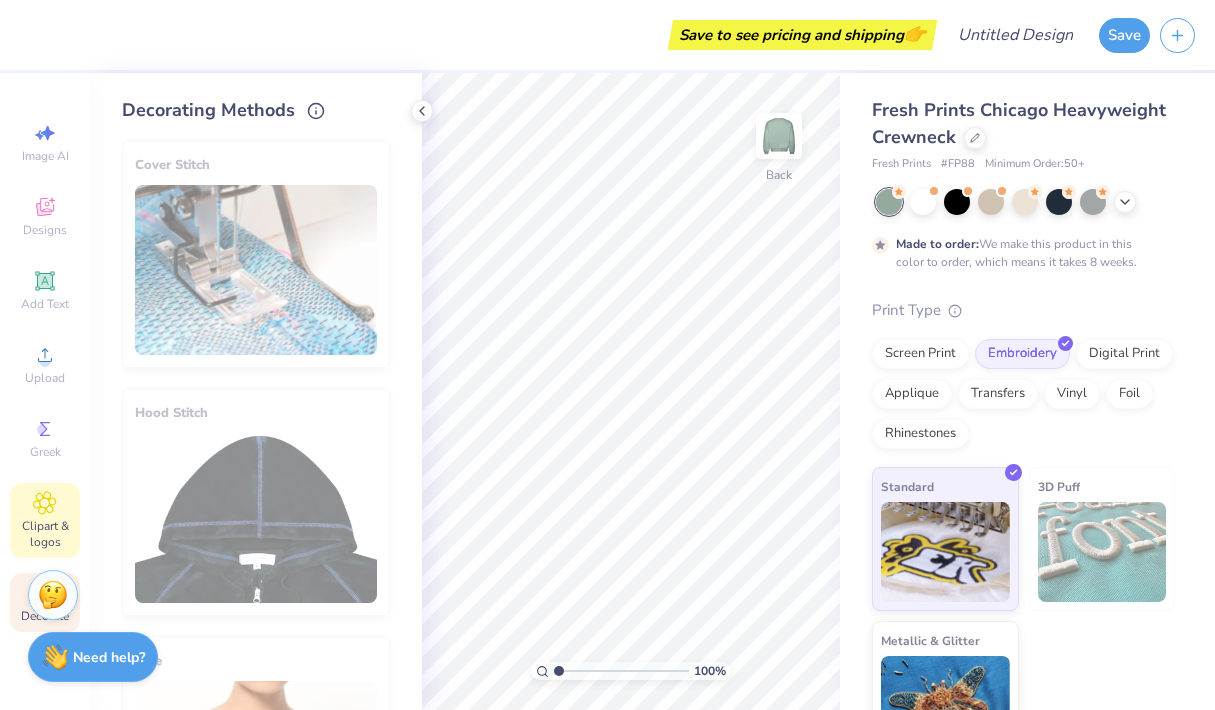 click 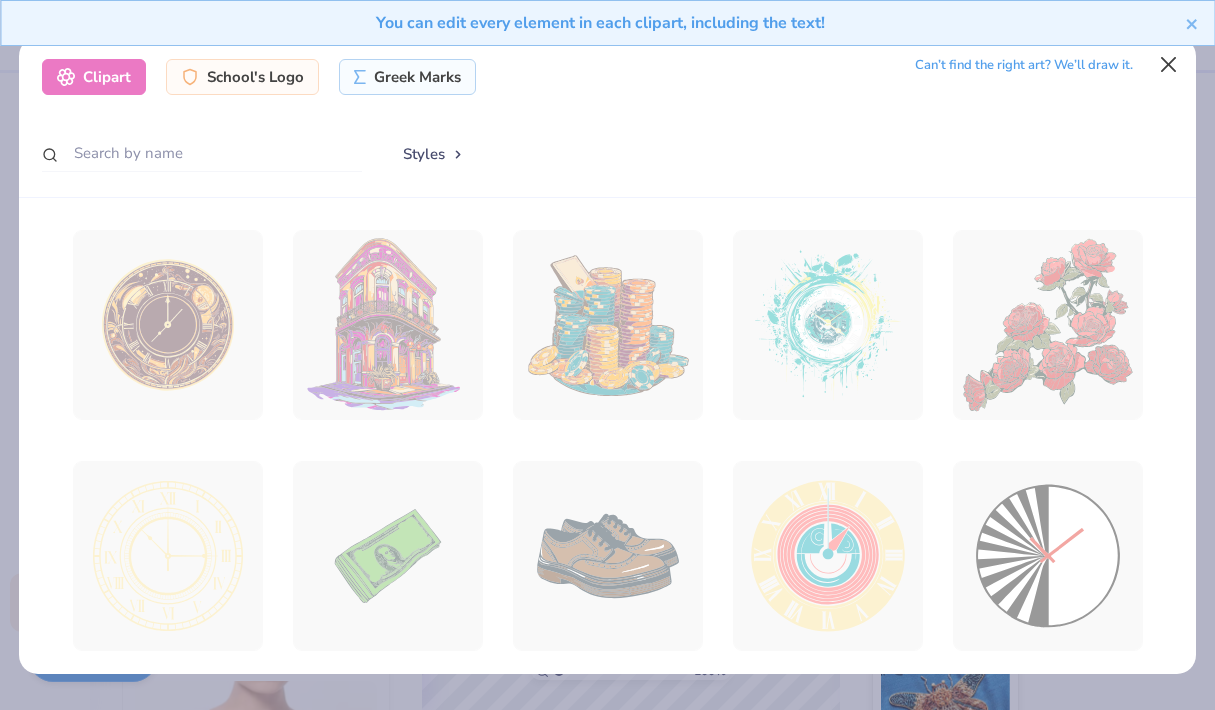 click at bounding box center (1169, 64) 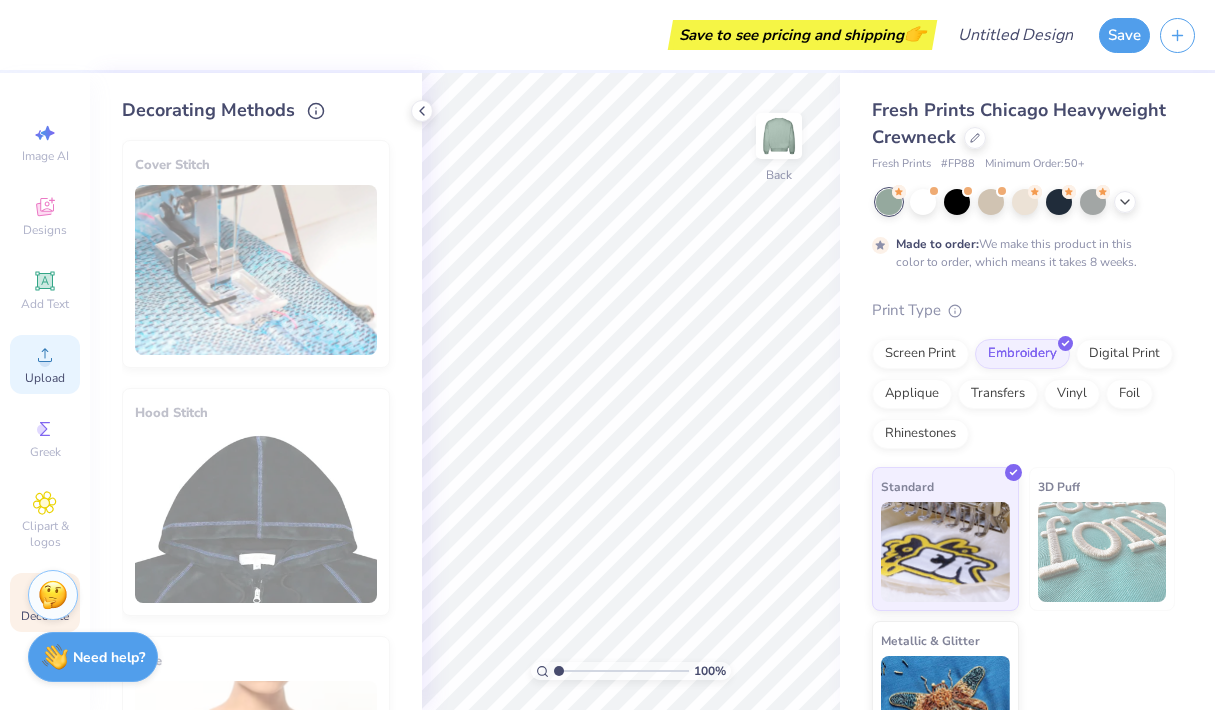 click 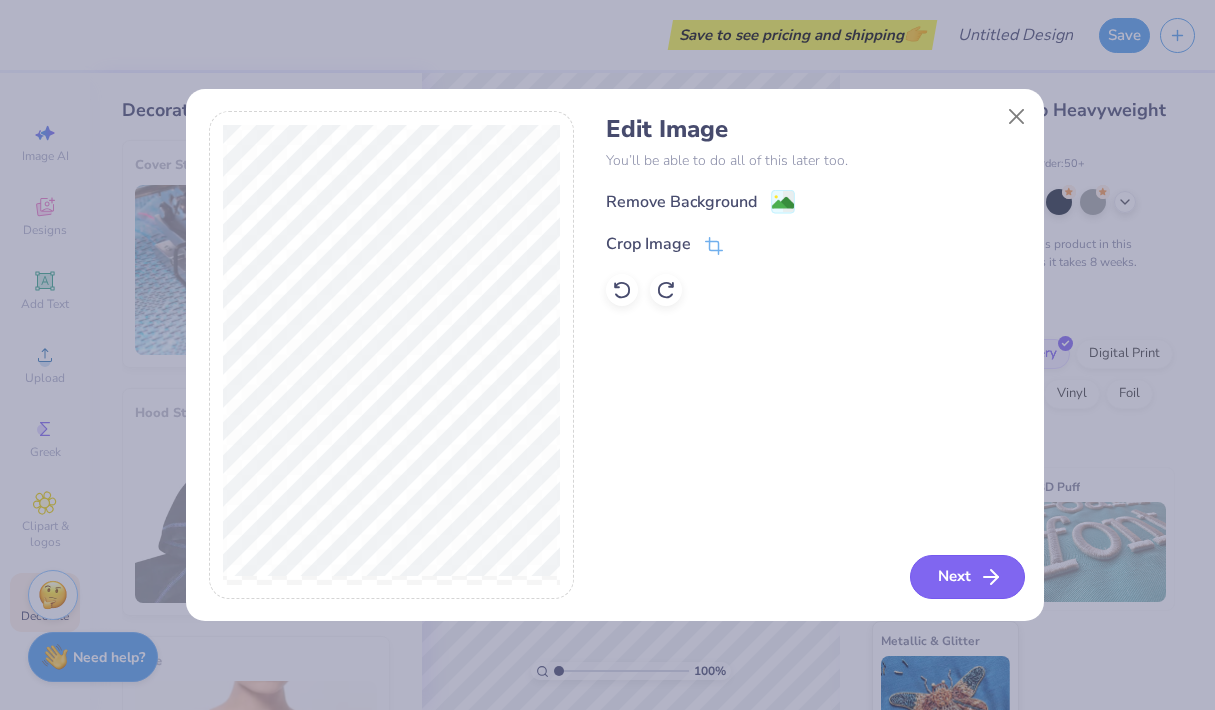 click 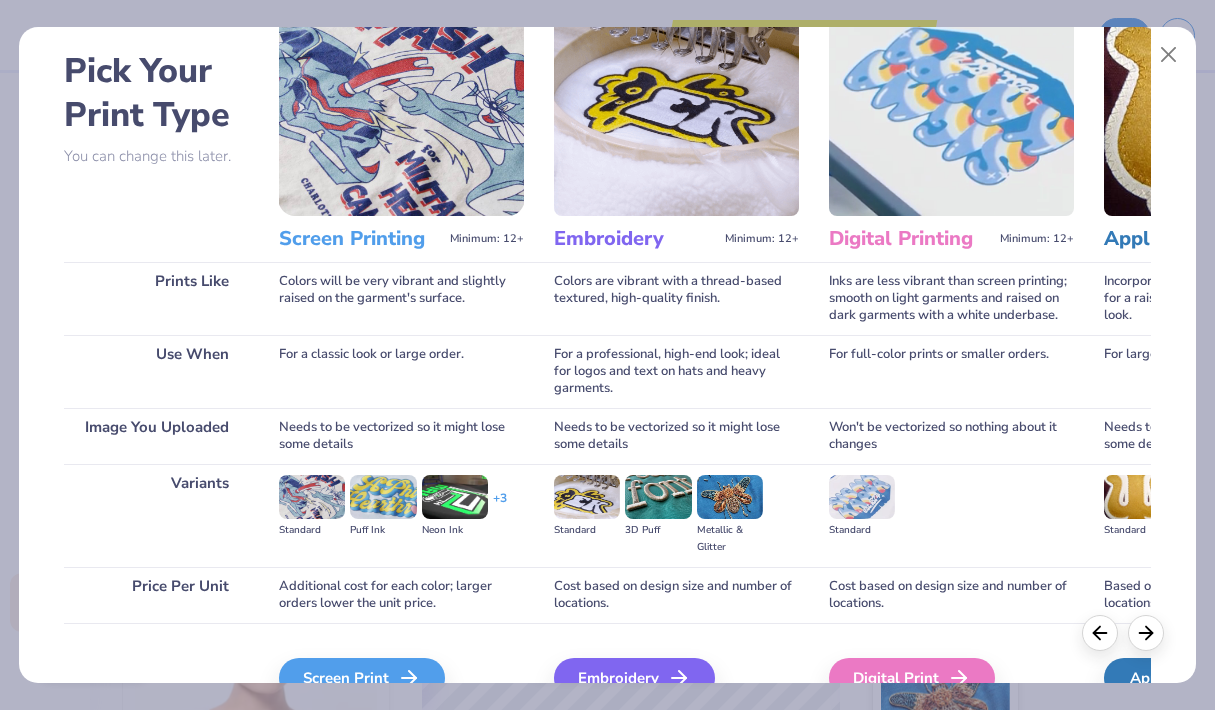 scroll, scrollTop: 187, scrollLeft: 0, axis: vertical 